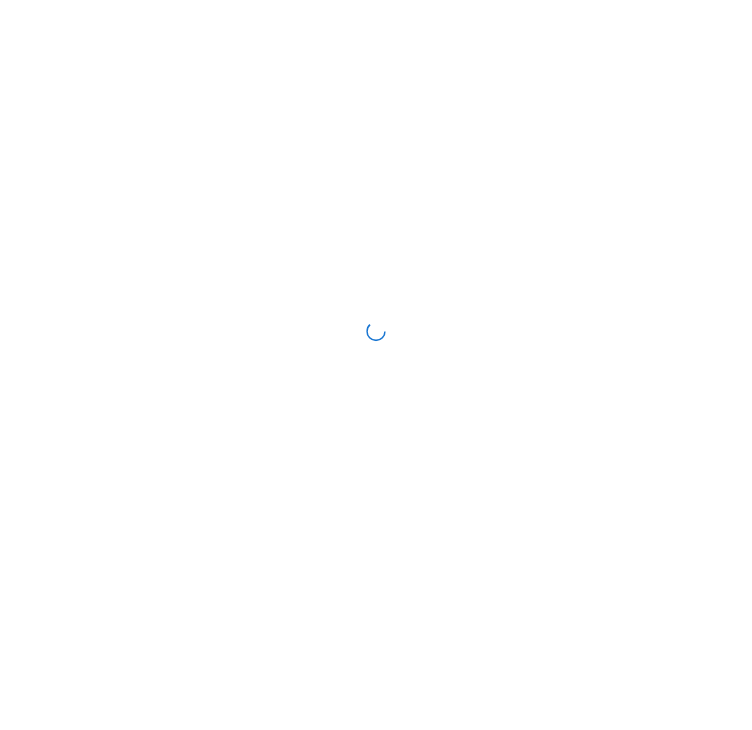 scroll, scrollTop: 0, scrollLeft: 0, axis: both 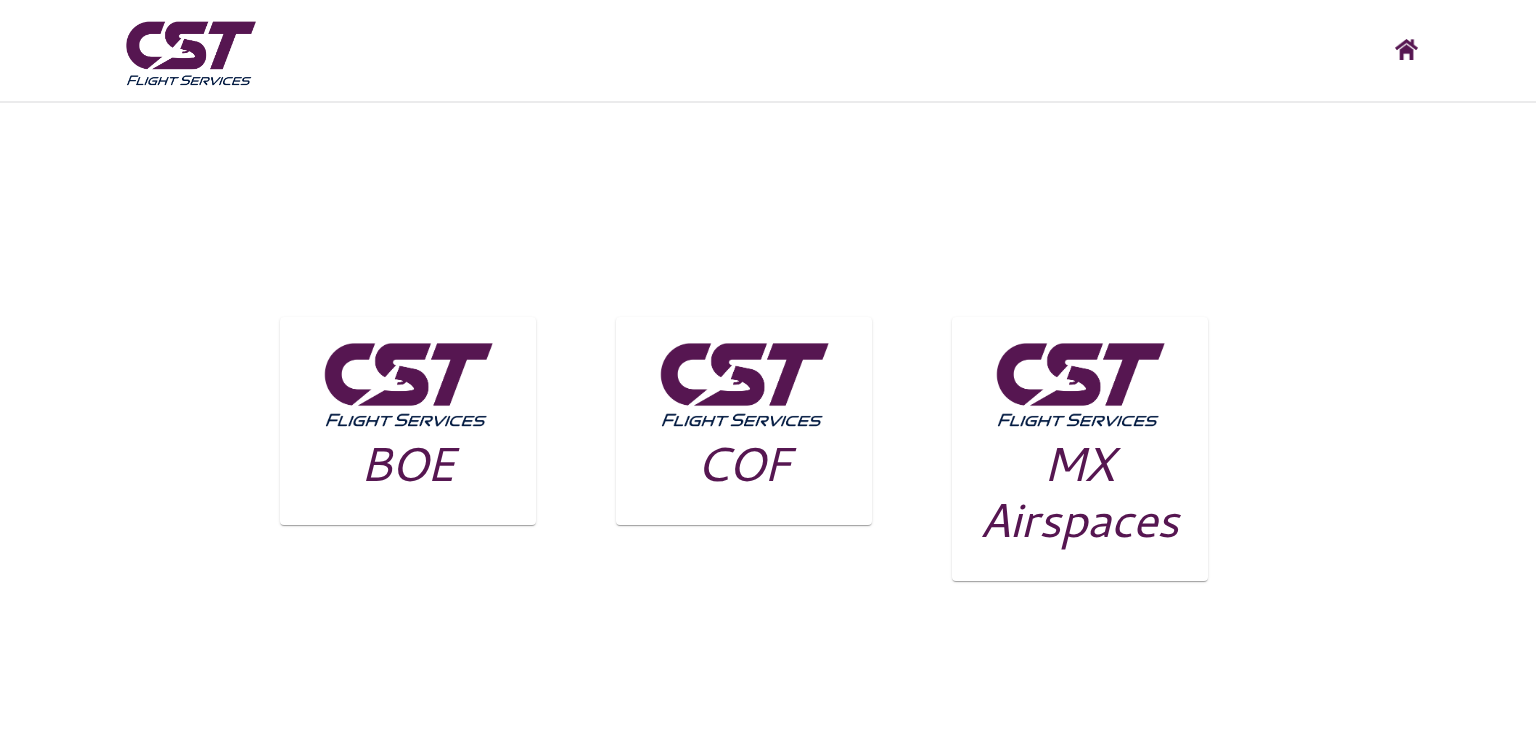 click on "MX Airspaces" at bounding box center [408, 421] 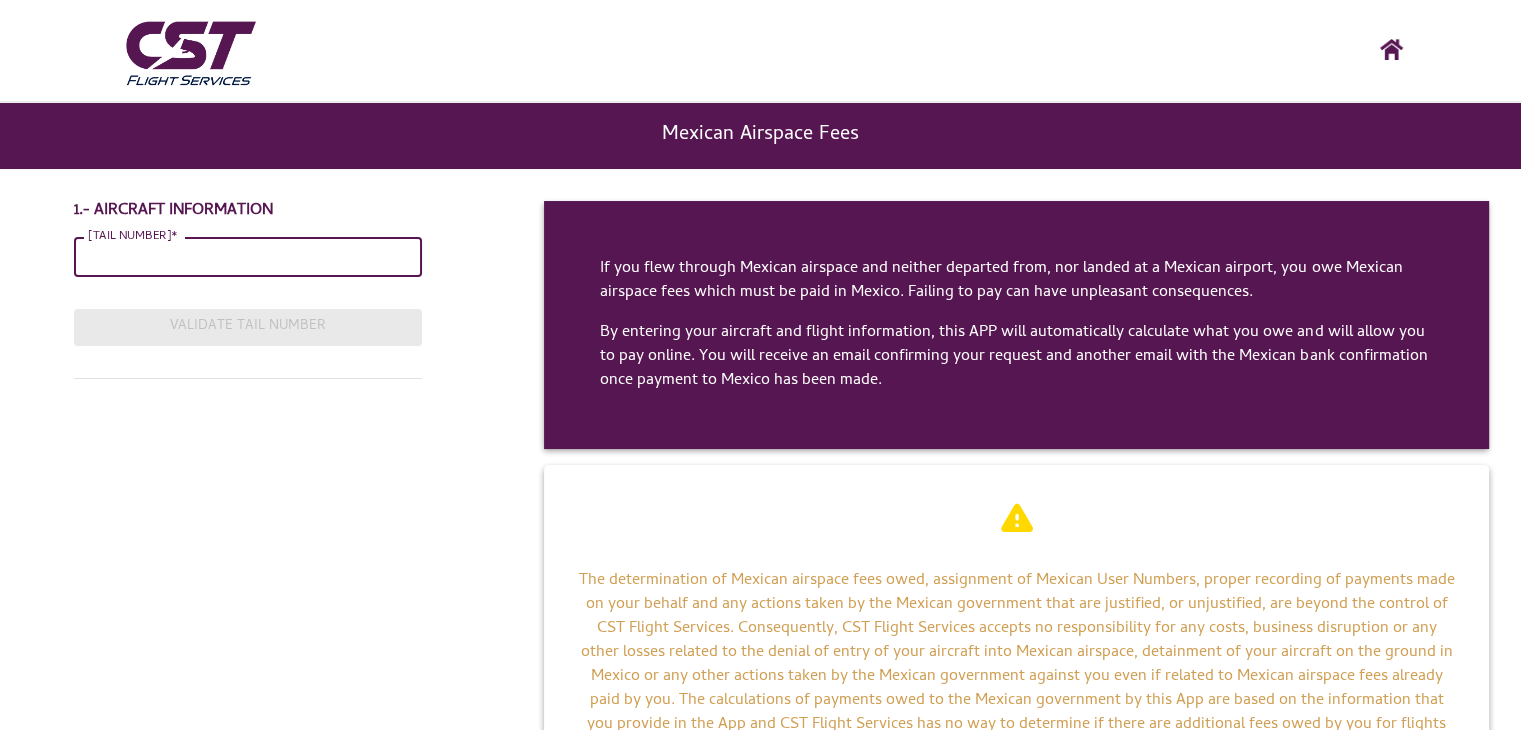 click on "[TAIL NUMBER]*" at bounding box center [247, 257] 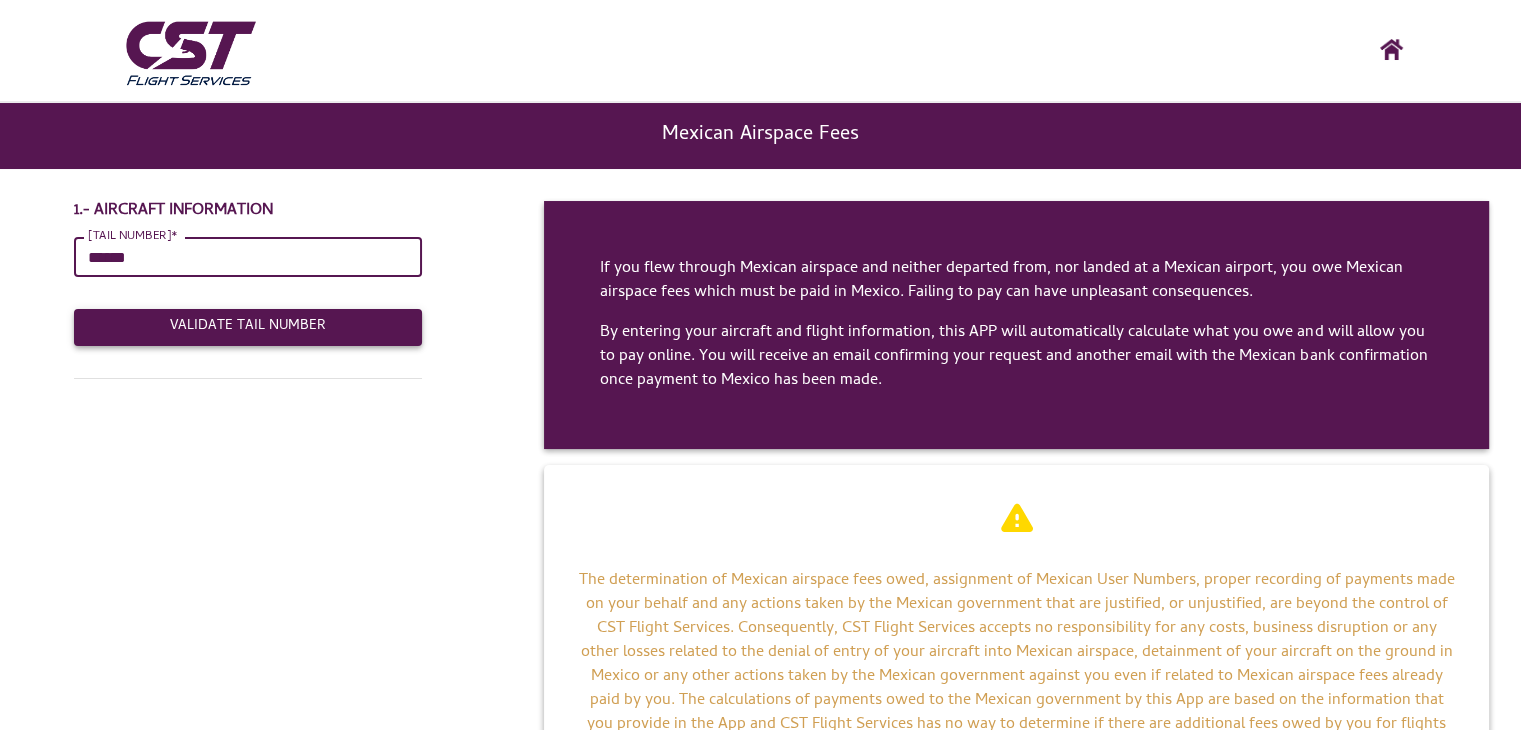 type on "******" 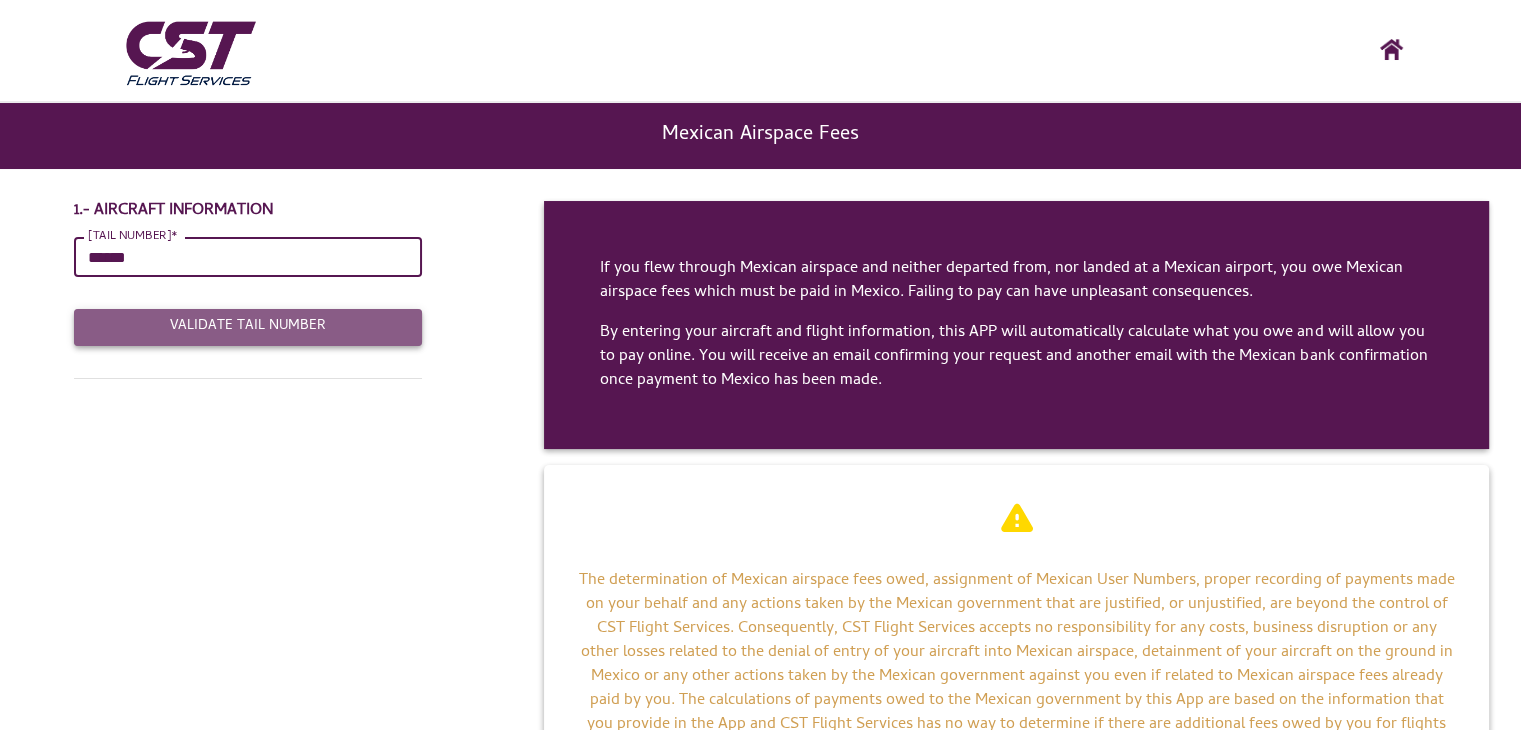 click on "Validate Tail Number" at bounding box center (247, 327) 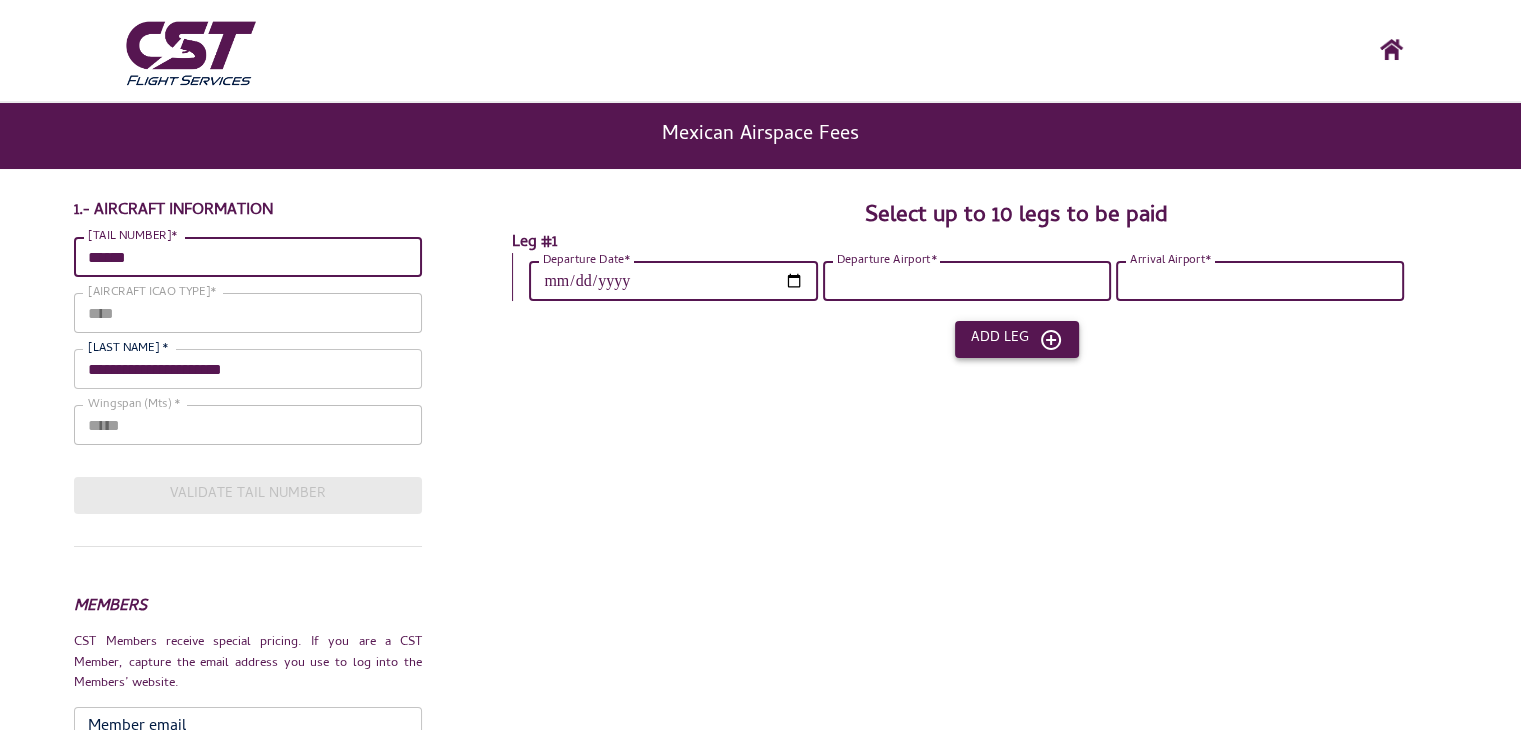 click on "Add Leg" at bounding box center (1017, 339) 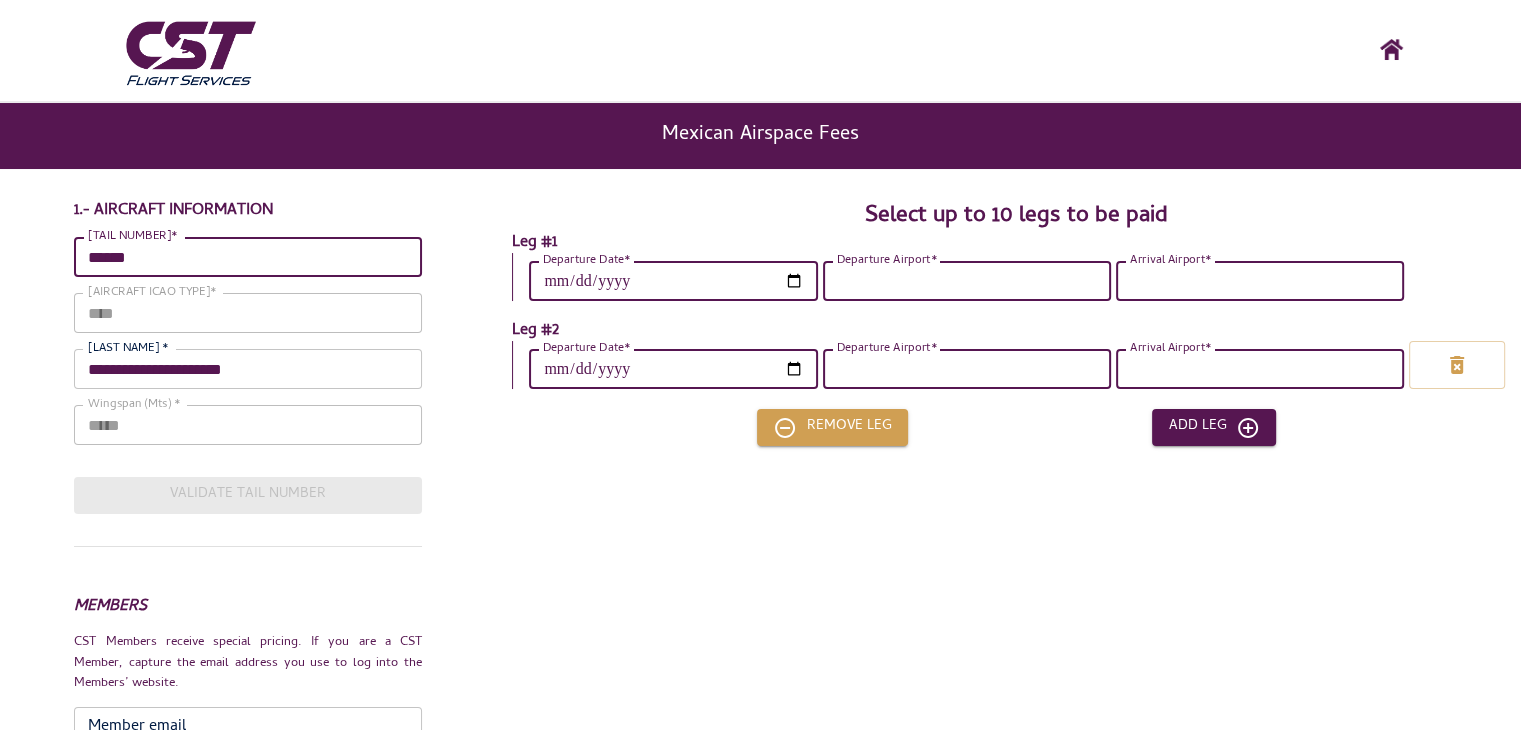 click on "Departure Date*" at bounding box center (673, 281) 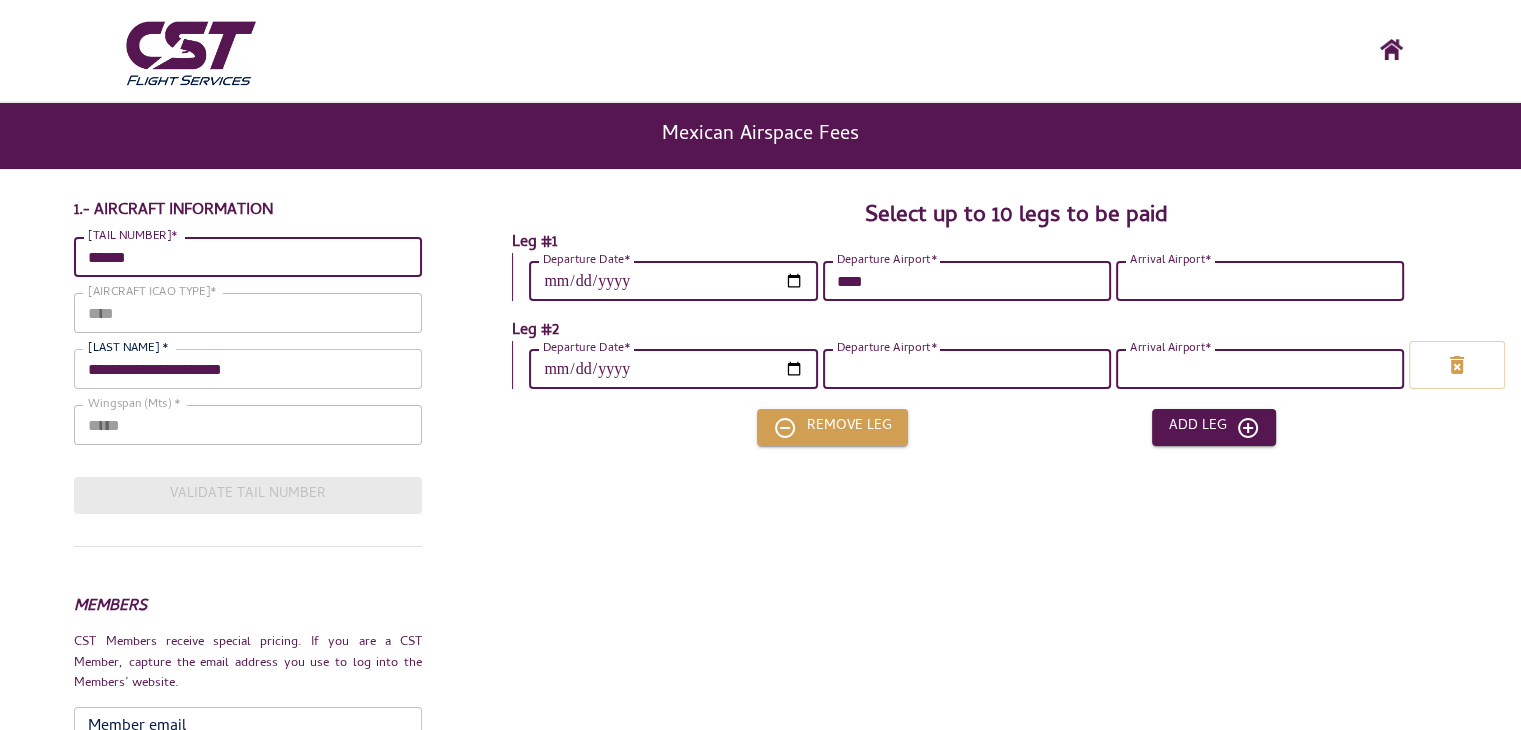 type on "****" 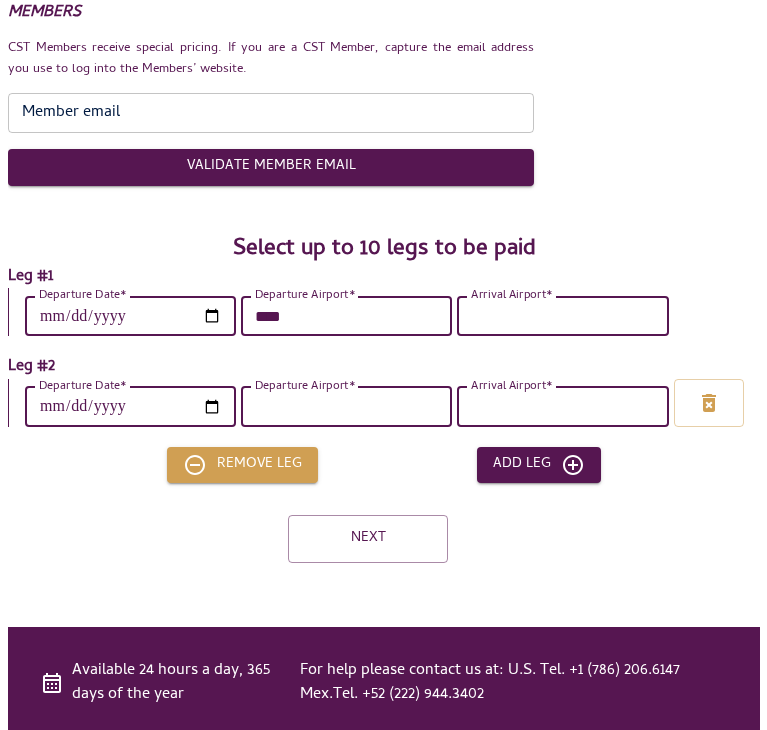 scroll, scrollTop: 624, scrollLeft: 0, axis: vertical 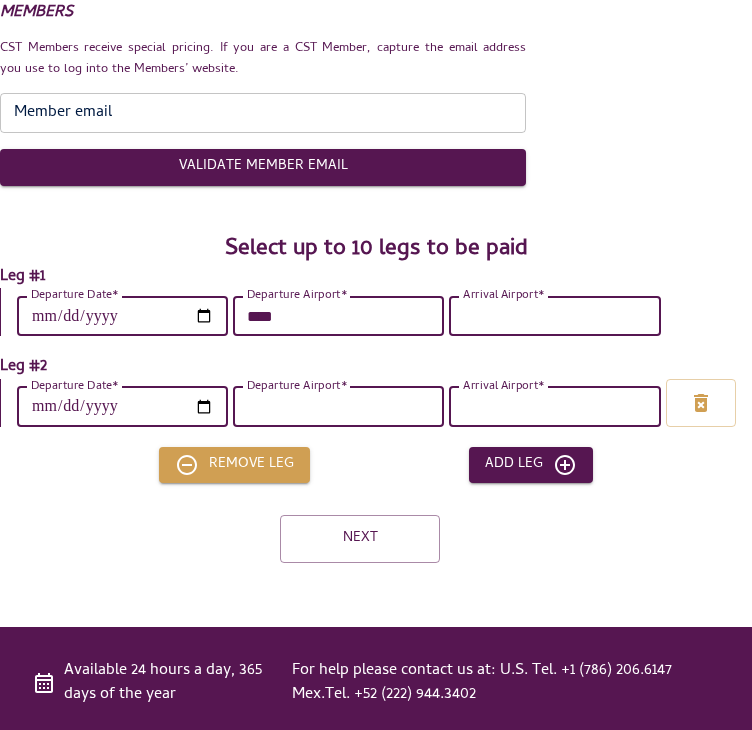 click on "Arrival Airport*" at bounding box center (554, 316) 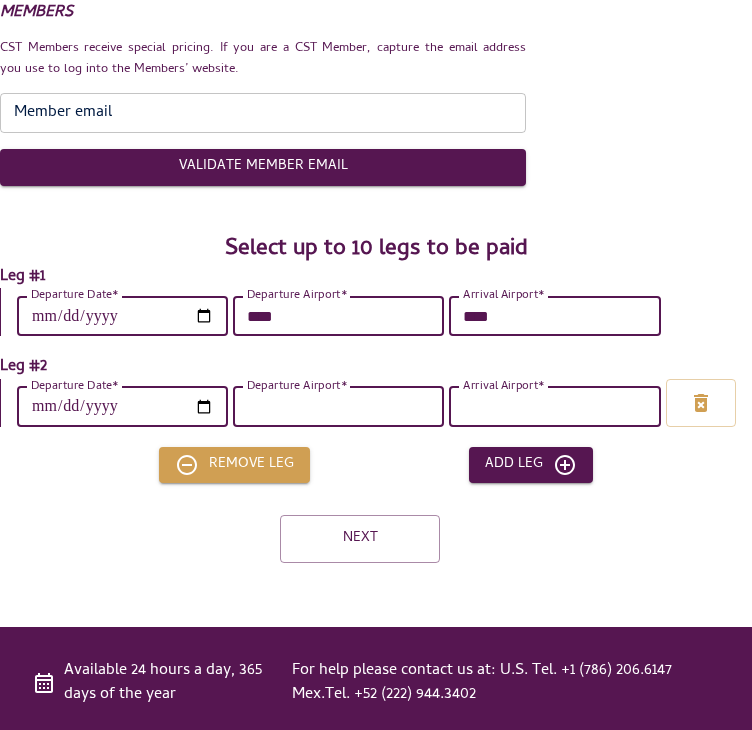 type on "****" 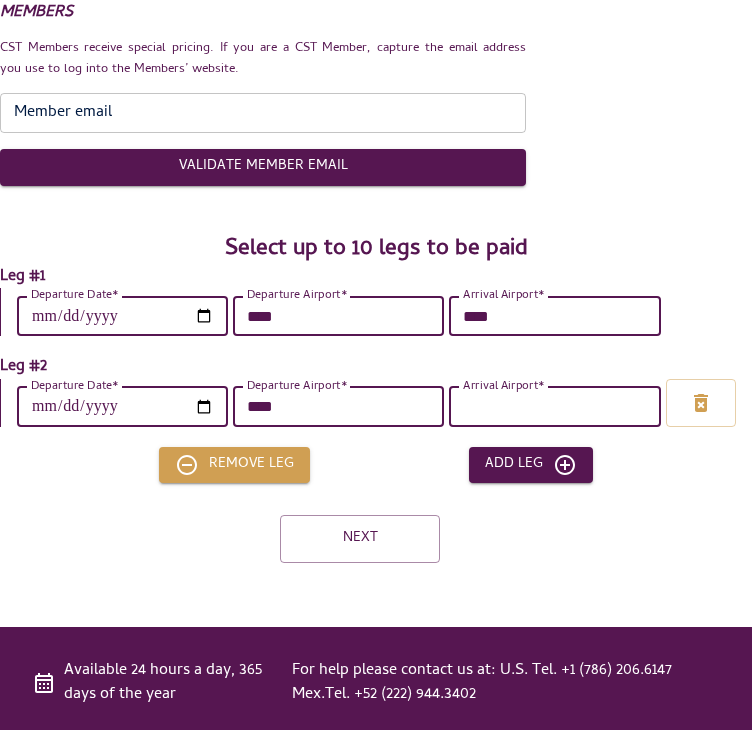 type on "****" 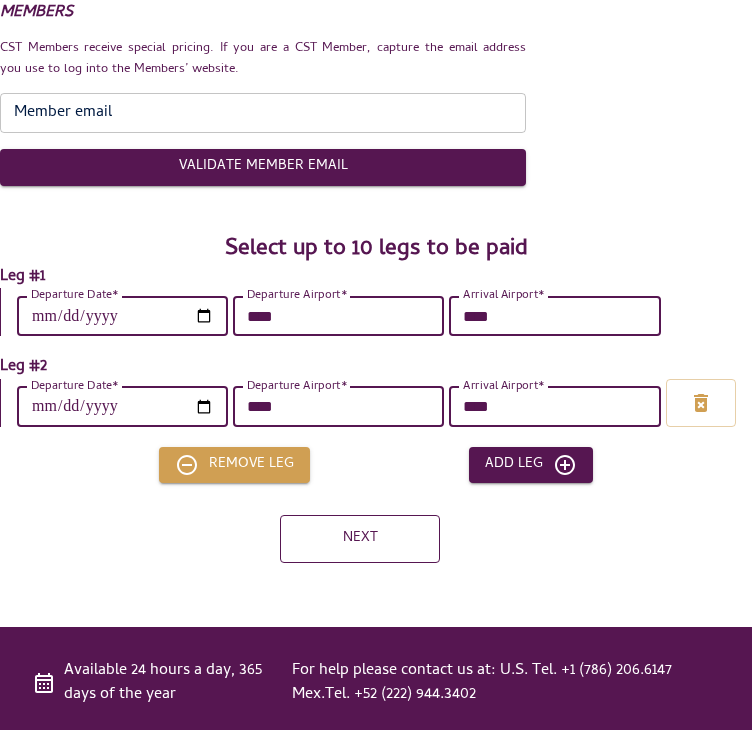 type on "****" 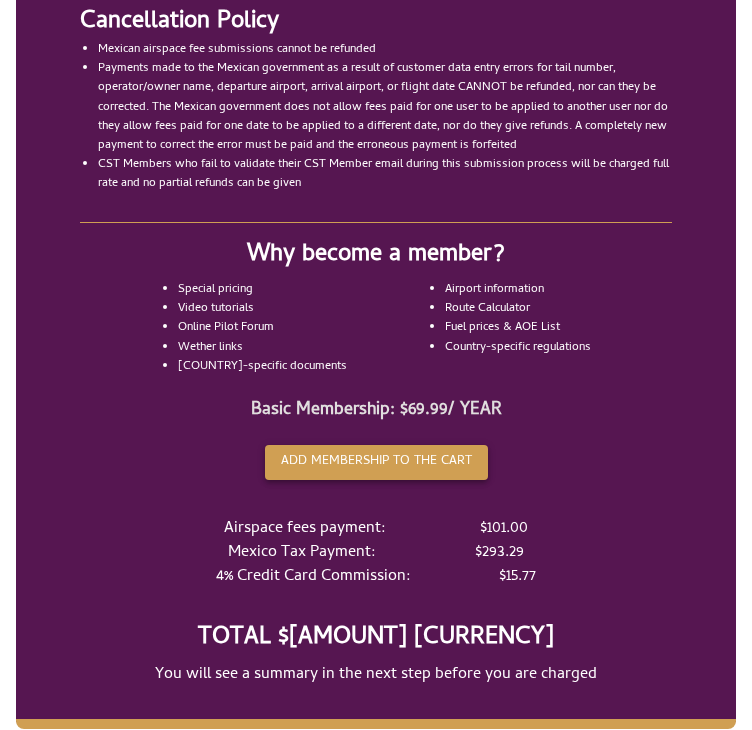 scroll, scrollTop: 1718, scrollLeft: 0, axis: vertical 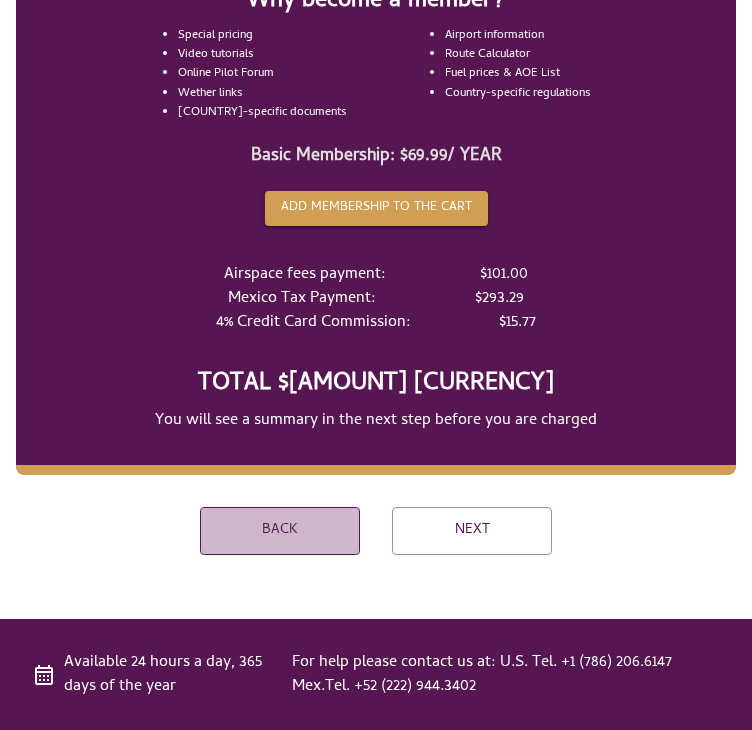 click on "Back" at bounding box center (280, 531) 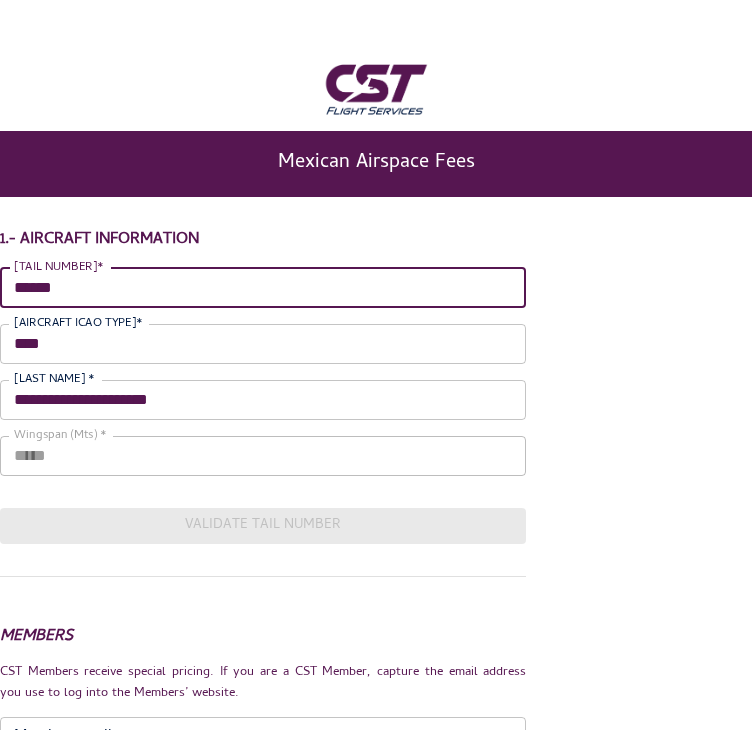 scroll, scrollTop: 0, scrollLeft: 0, axis: both 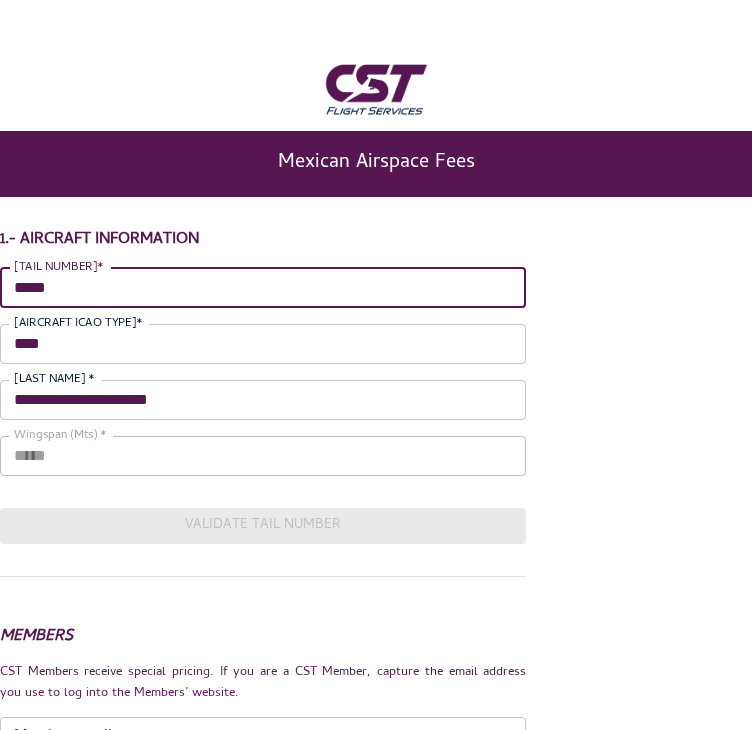 type on "****" 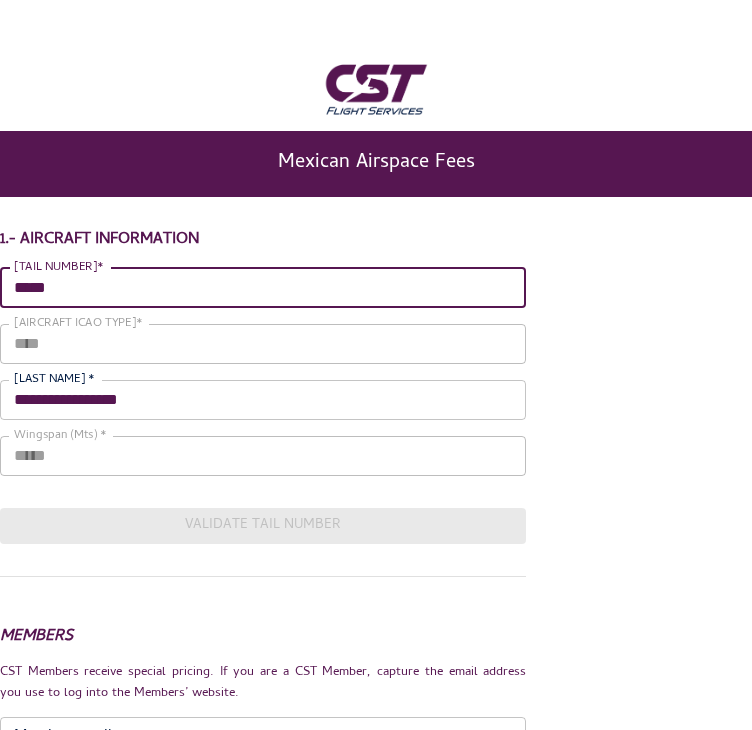 type on "*****" 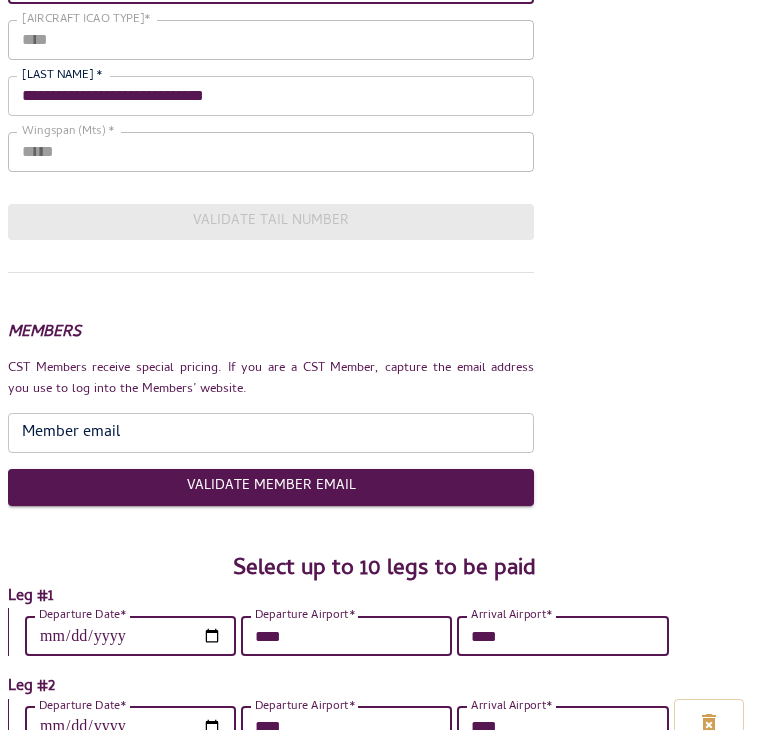 scroll, scrollTop: 633, scrollLeft: 0, axis: vertical 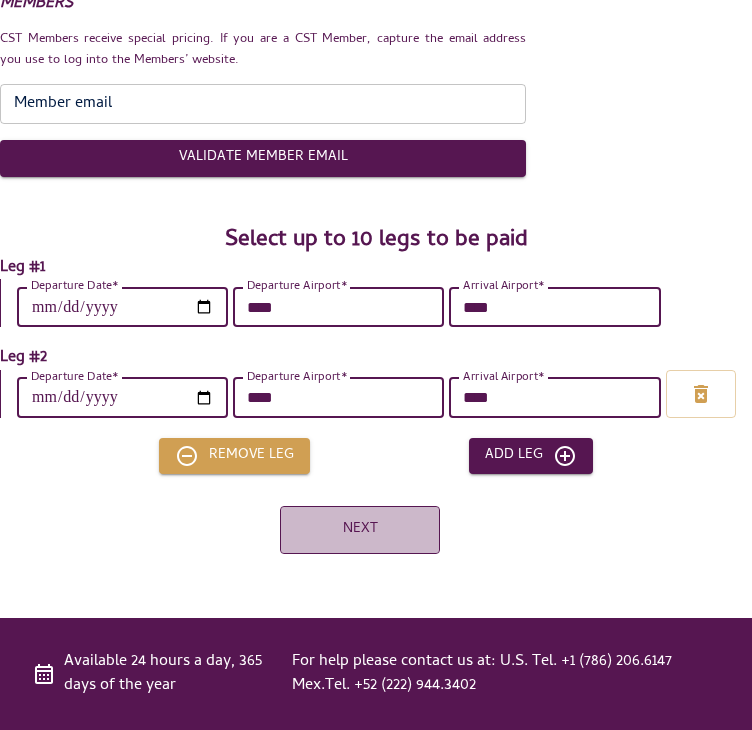 click on "Next" at bounding box center [360, 530] 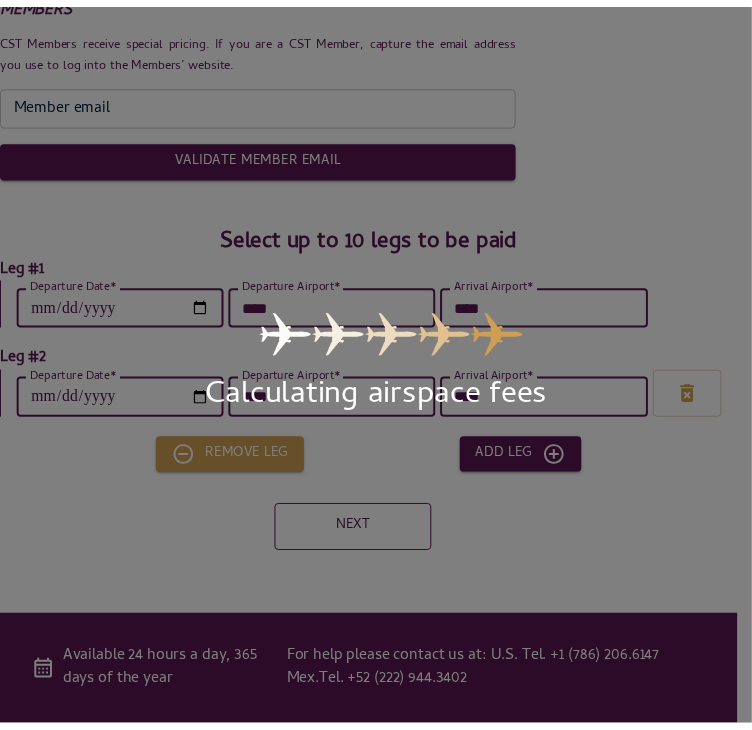 scroll, scrollTop: 1718, scrollLeft: 0, axis: vertical 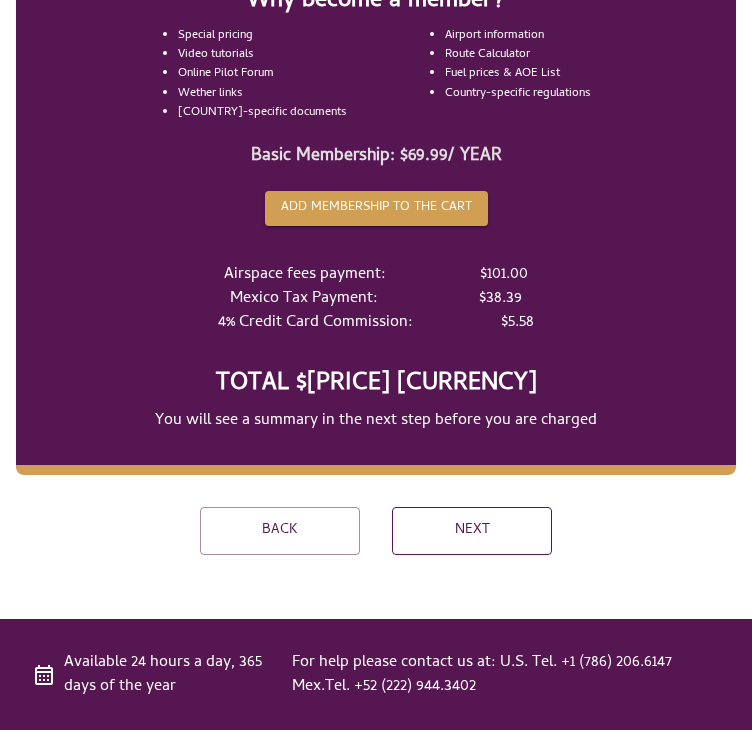 click on "Next" at bounding box center (472, 531) 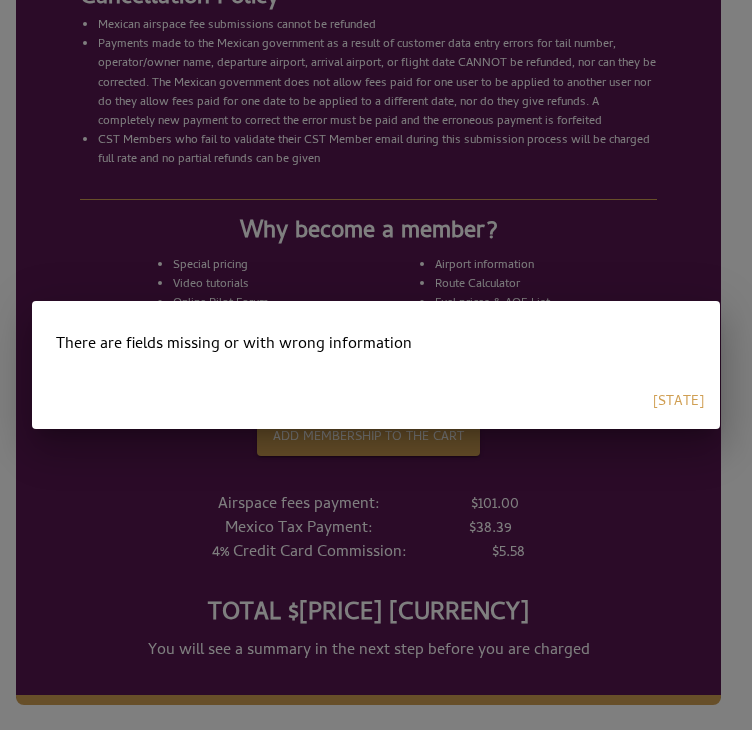 scroll, scrollTop: 1948, scrollLeft: 0, axis: vertical 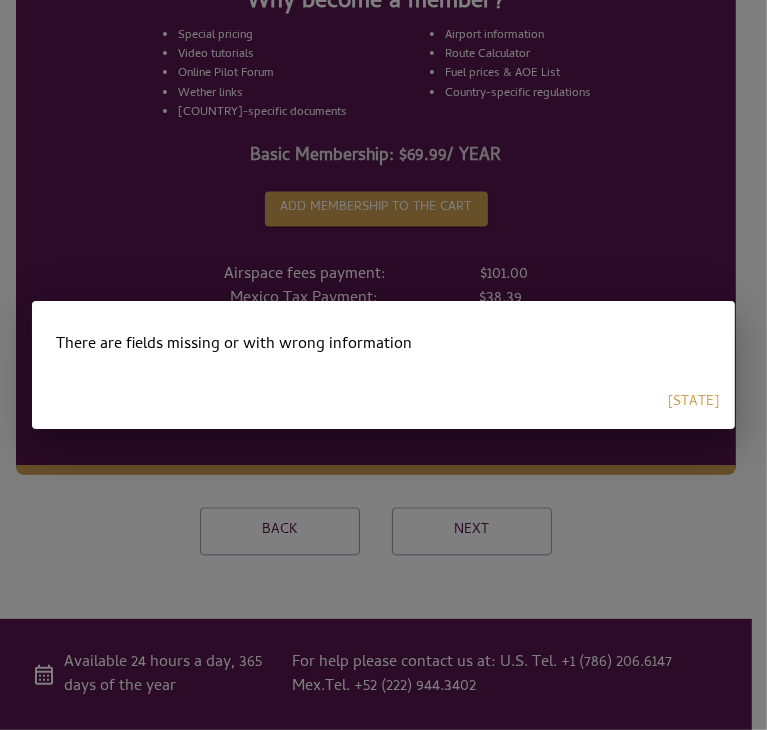 click on "[STATE]" at bounding box center (693, 403) 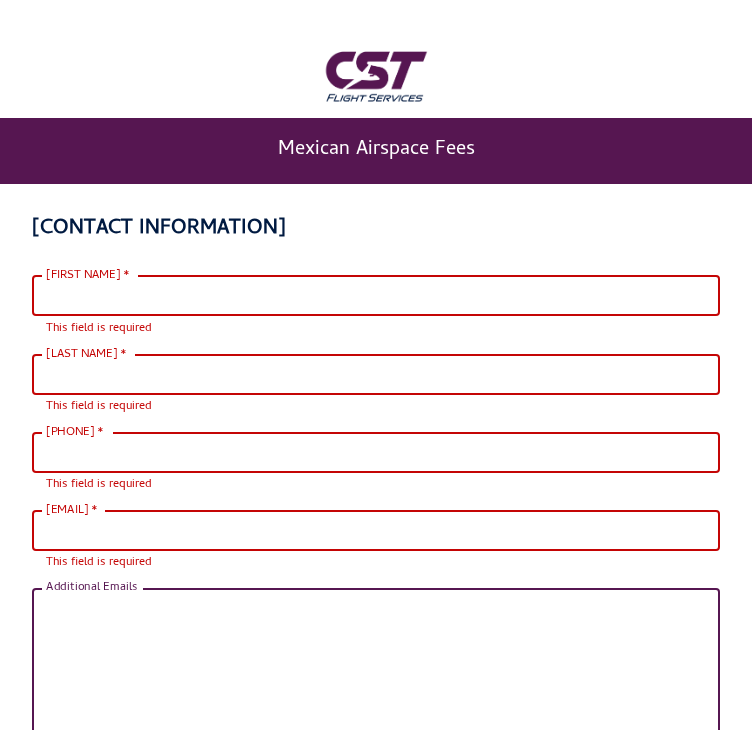 scroll, scrollTop: 0, scrollLeft: 0, axis: both 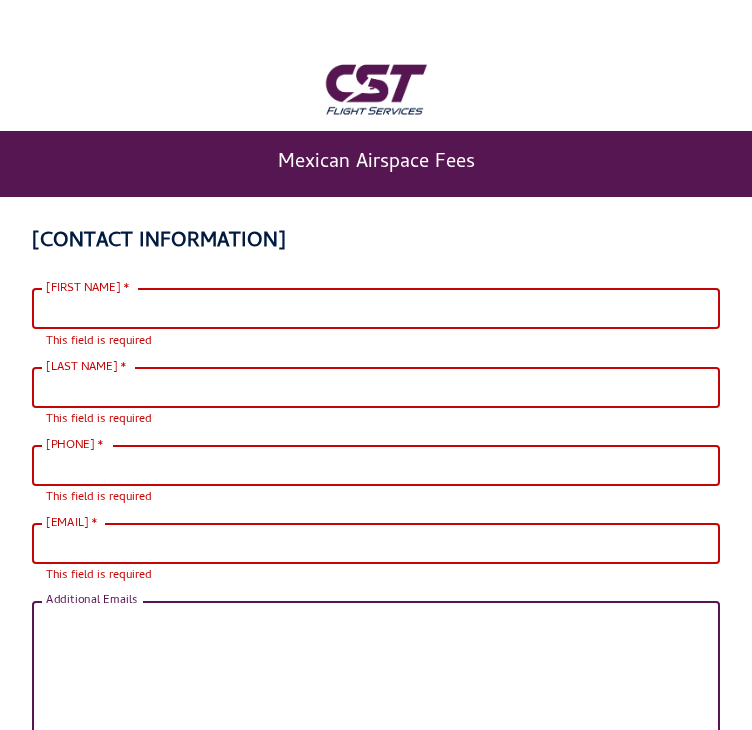 click on "[FIRST NAME] *" at bounding box center (376, 309) 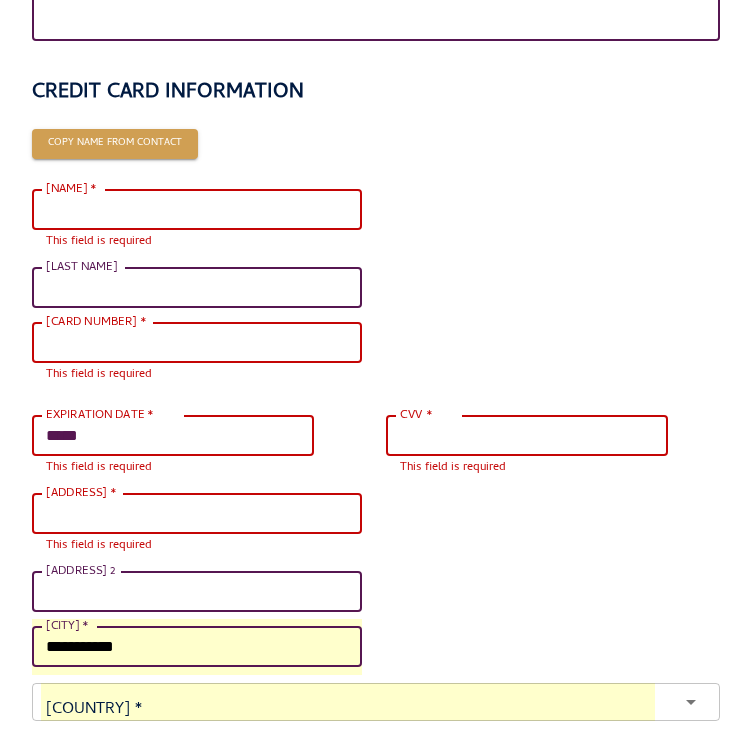 scroll, scrollTop: 603, scrollLeft: 0, axis: vertical 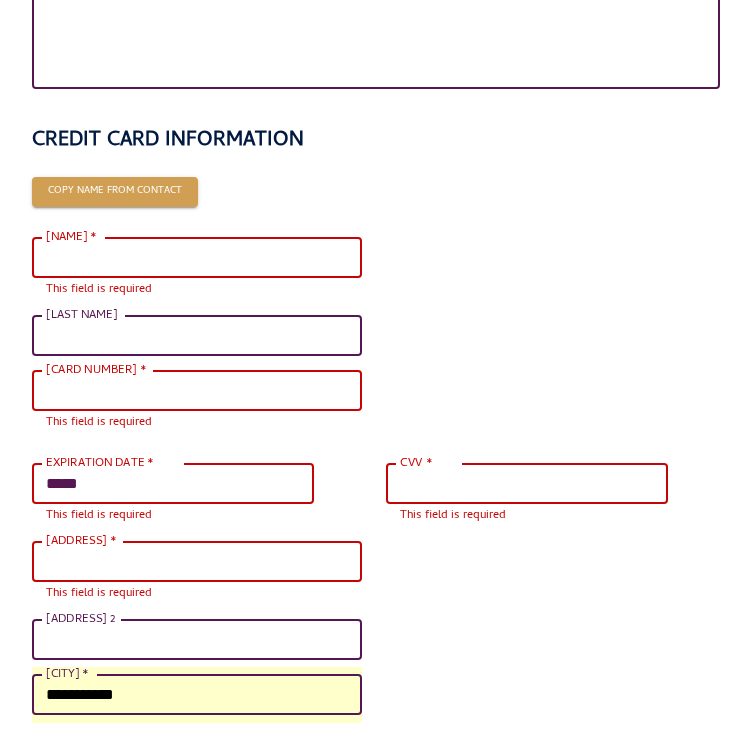 click on "[NAME] *" at bounding box center (197, 258) 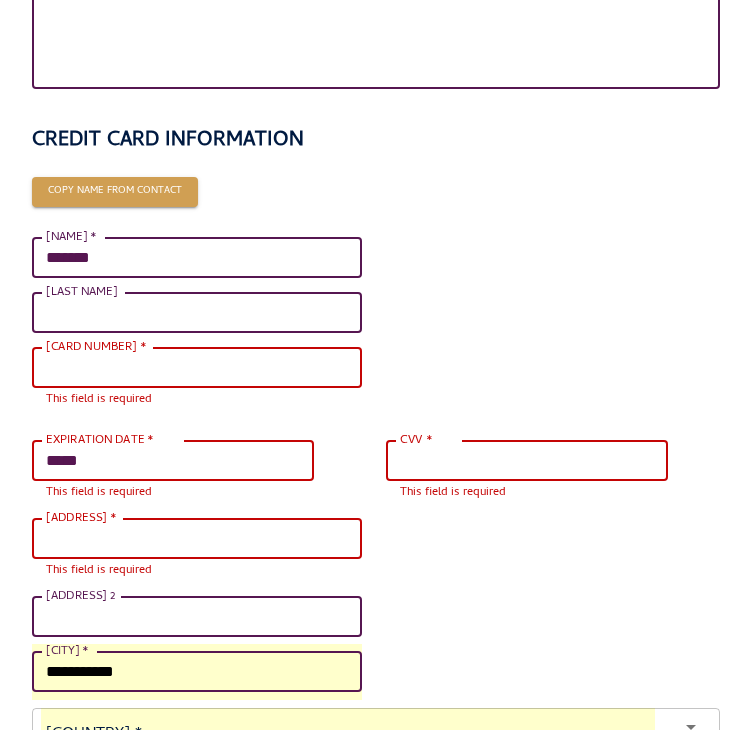type on "*******" 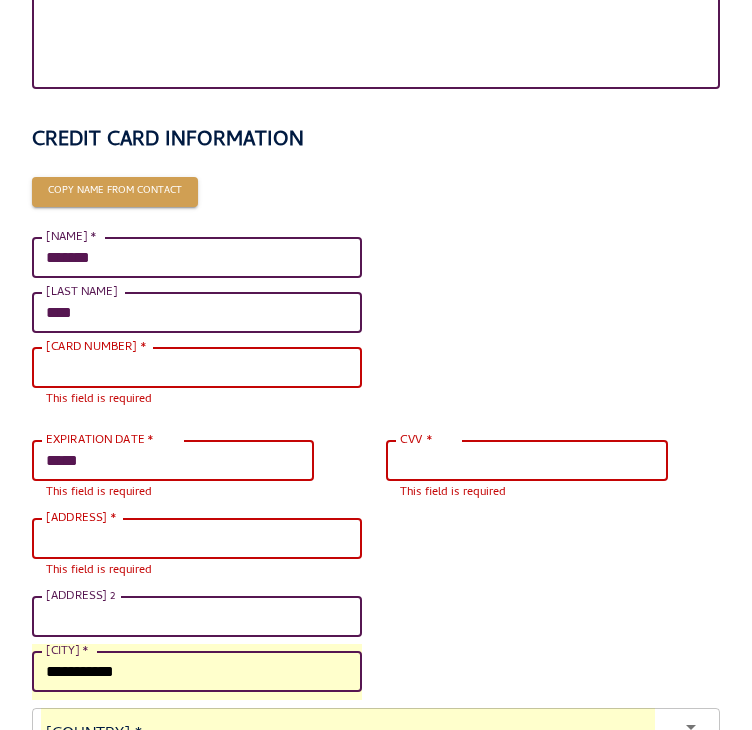 type on "****" 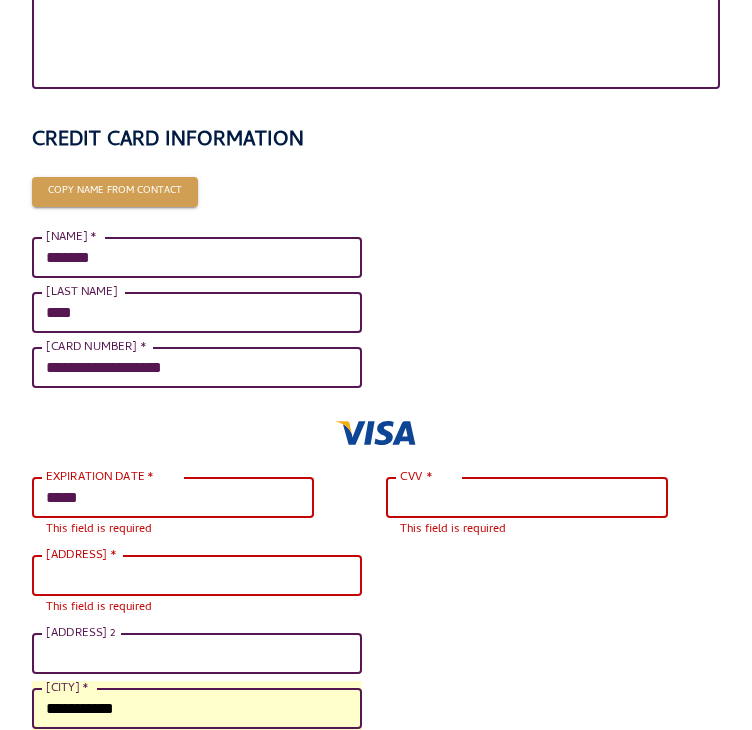 type on "**********" 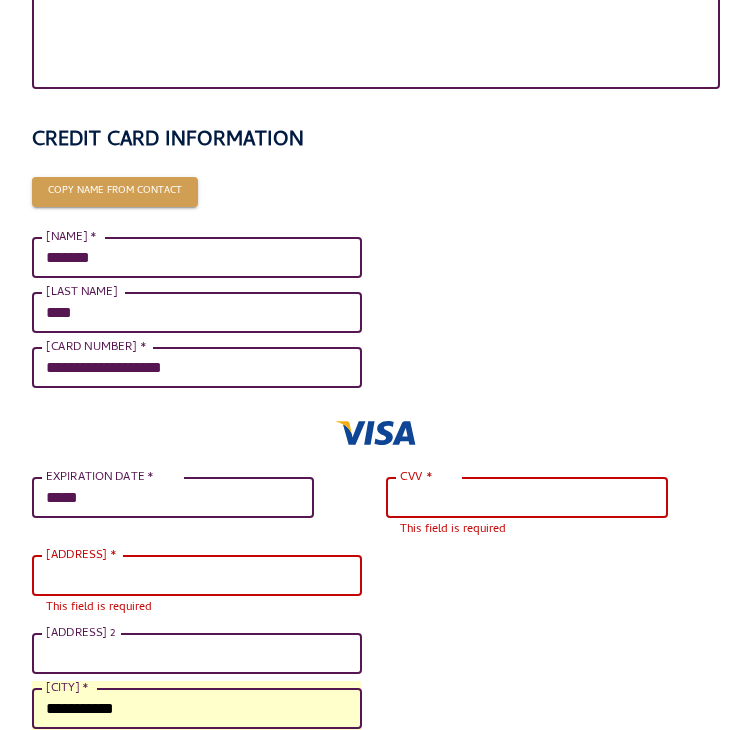 type on "*****" 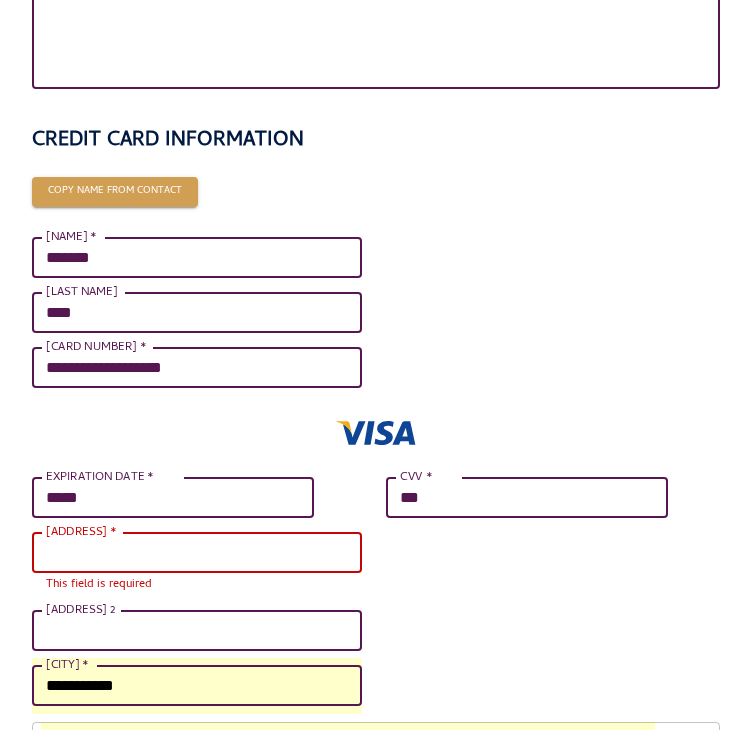 type on "***" 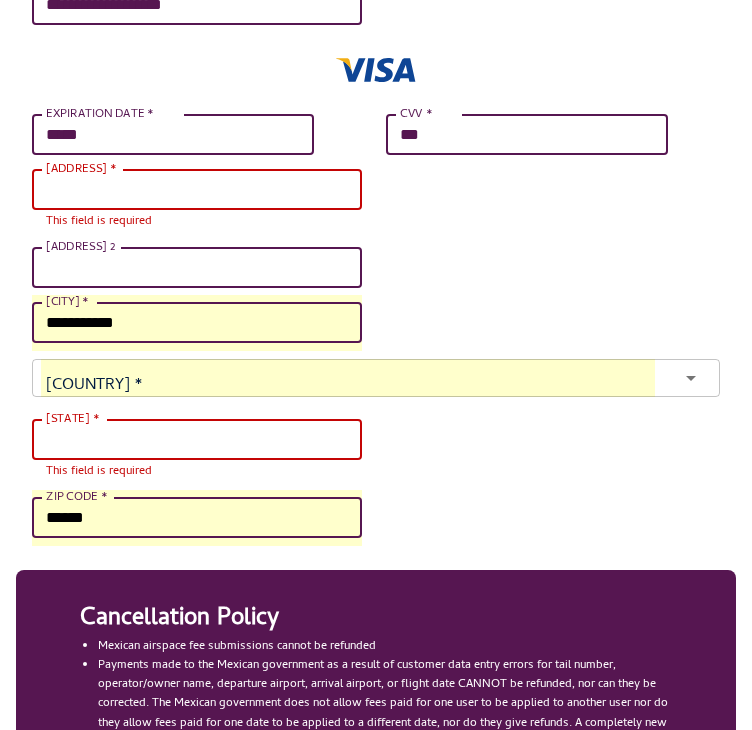 scroll, scrollTop: 967, scrollLeft: 0, axis: vertical 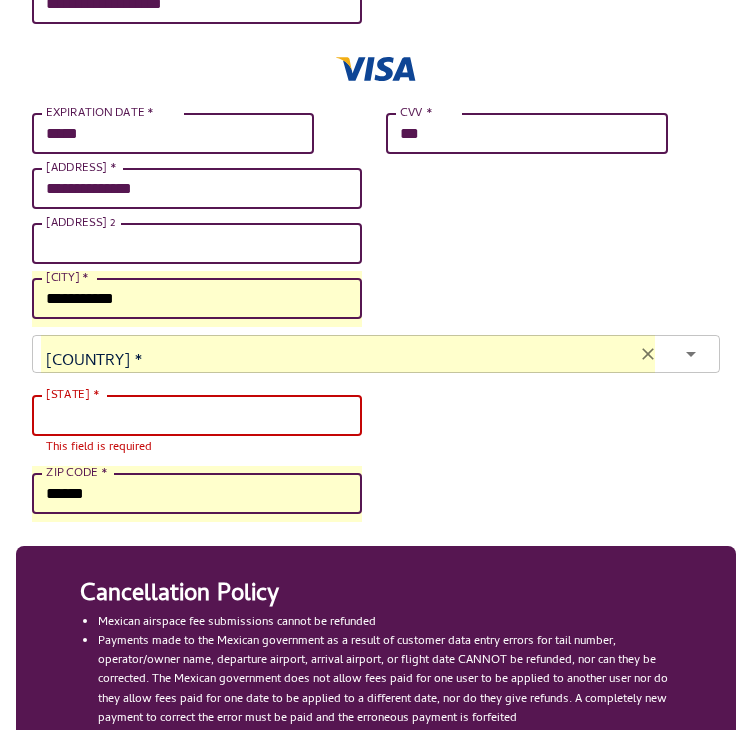 click on "[COUNTRY] * [COUNTRY] *" at bounding box center (376, 350) 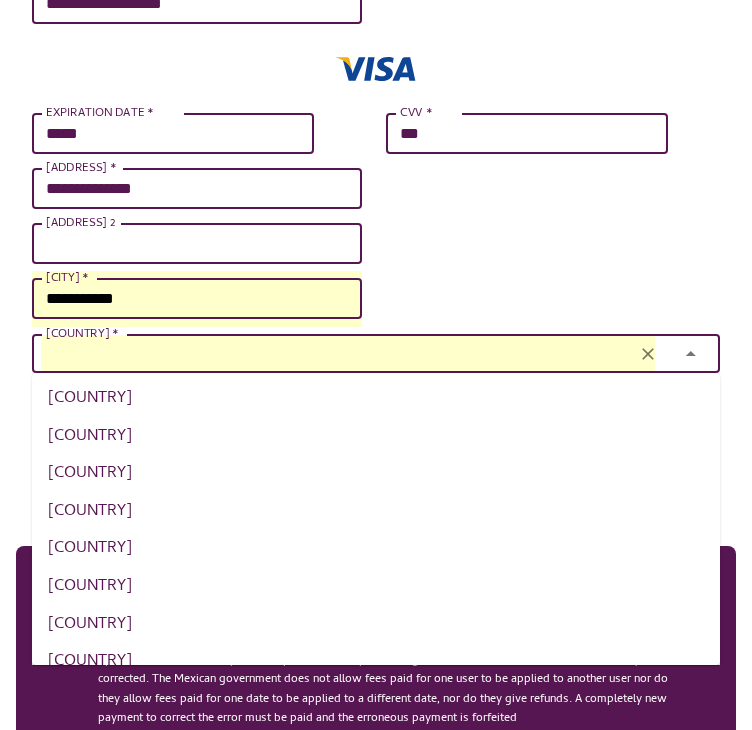 click on "[COUNTRY] *" at bounding box center [348, 354] 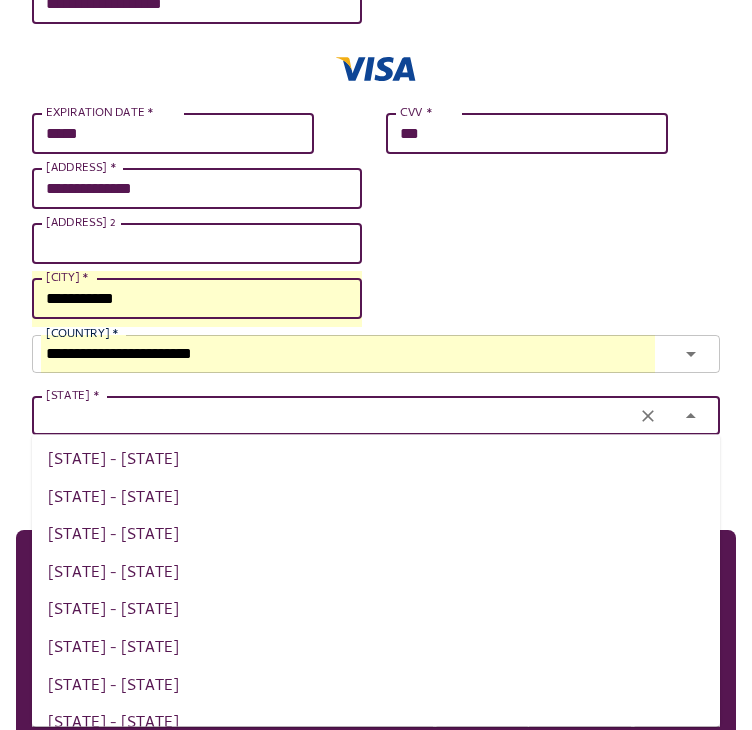 click on "[STATE] *" at bounding box center (348, 416) 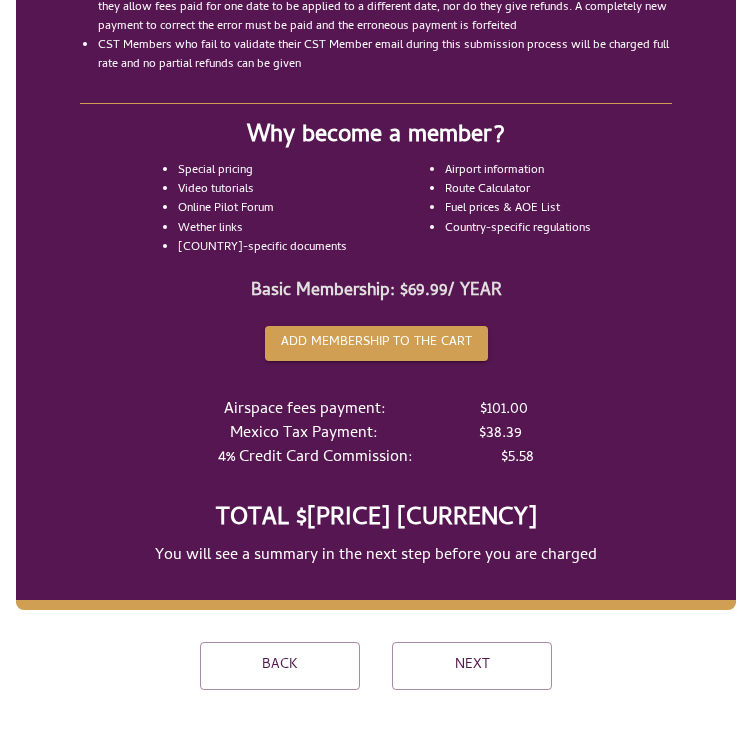 scroll, scrollTop: 1672, scrollLeft: 0, axis: vertical 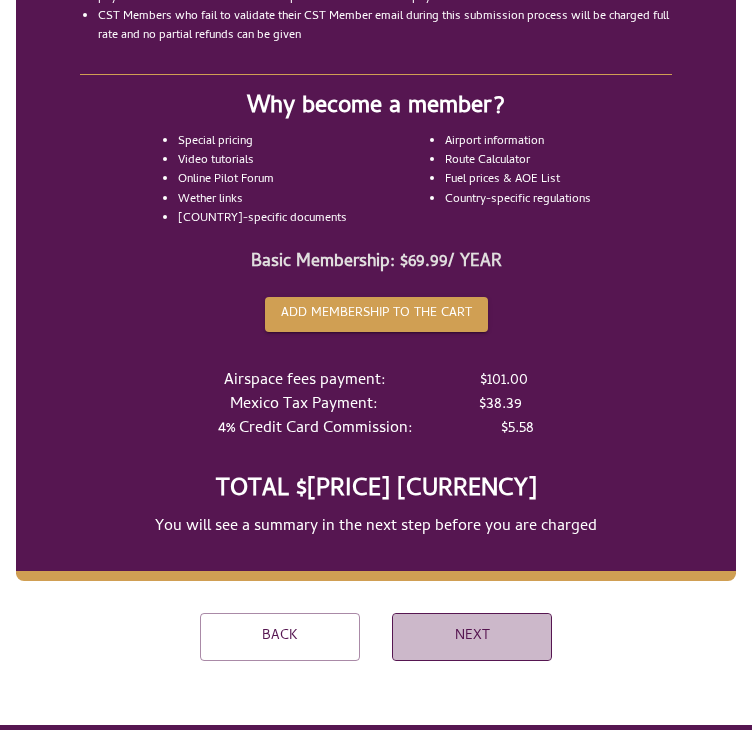 click on "Next" at bounding box center [472, 637] 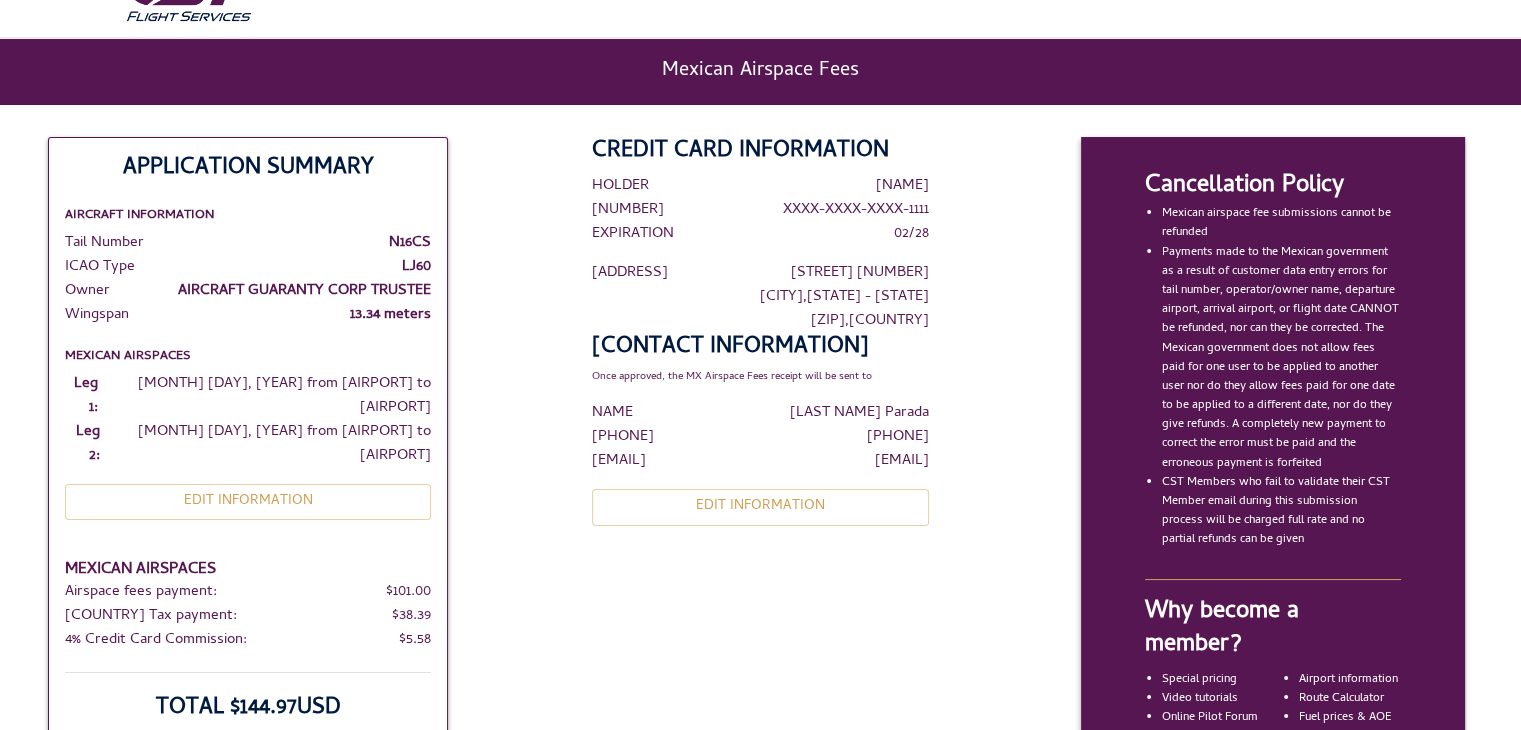 scroll, scrollTop: 48, scrollLeft: 0, axis: vertical 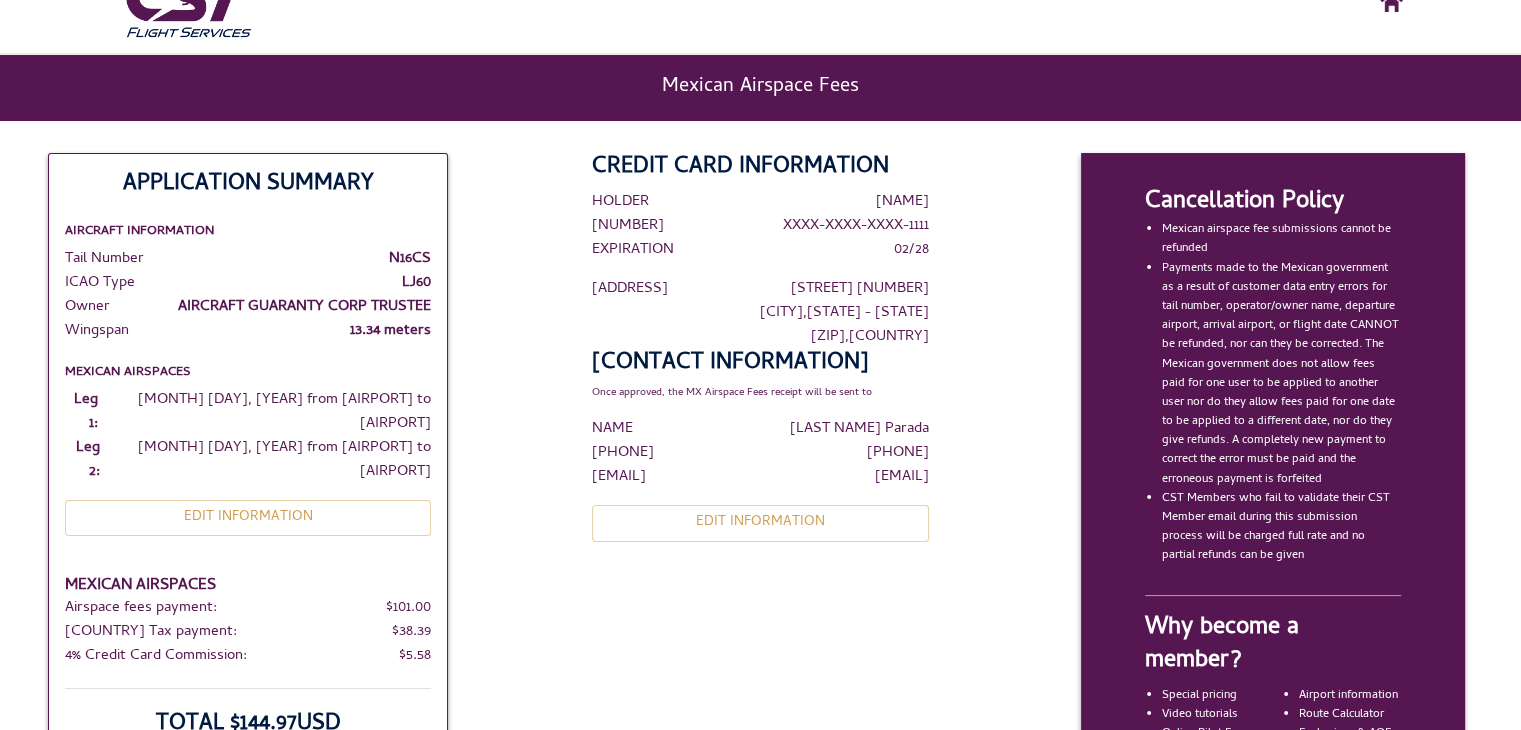 type 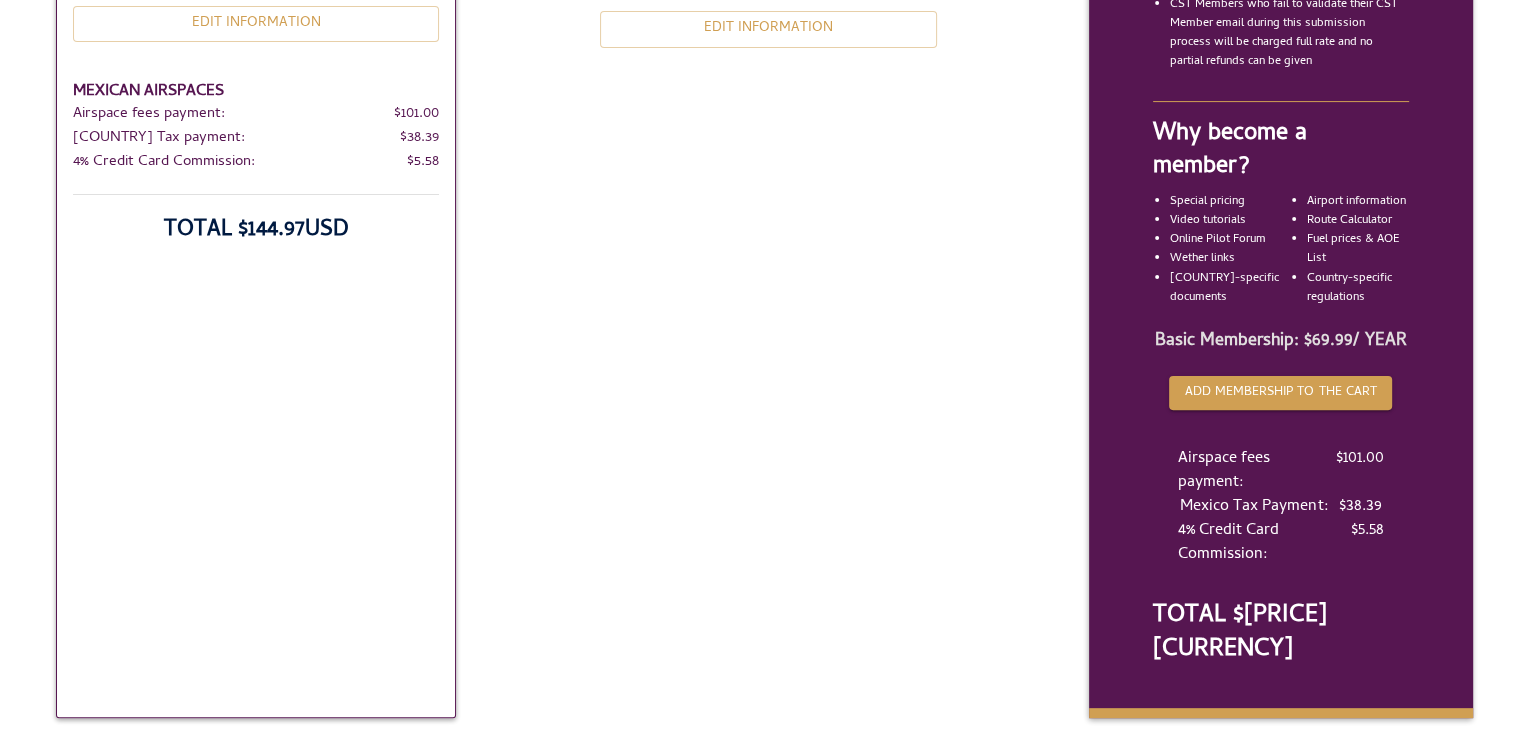 scroll, scrollTop: 780, scrollLeft: 0, axis: vertical 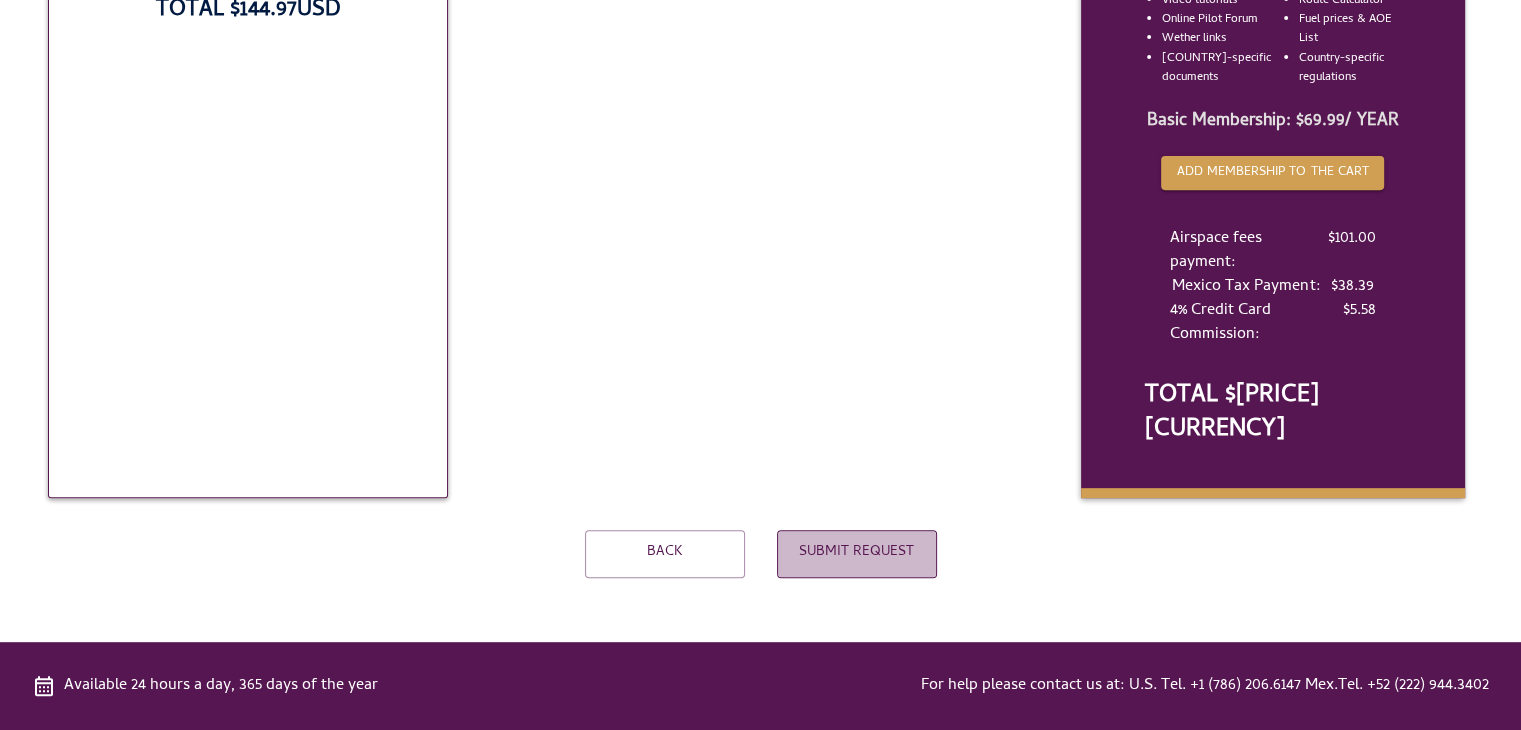 click on "Submit Request" at bounding box center [857, 554] 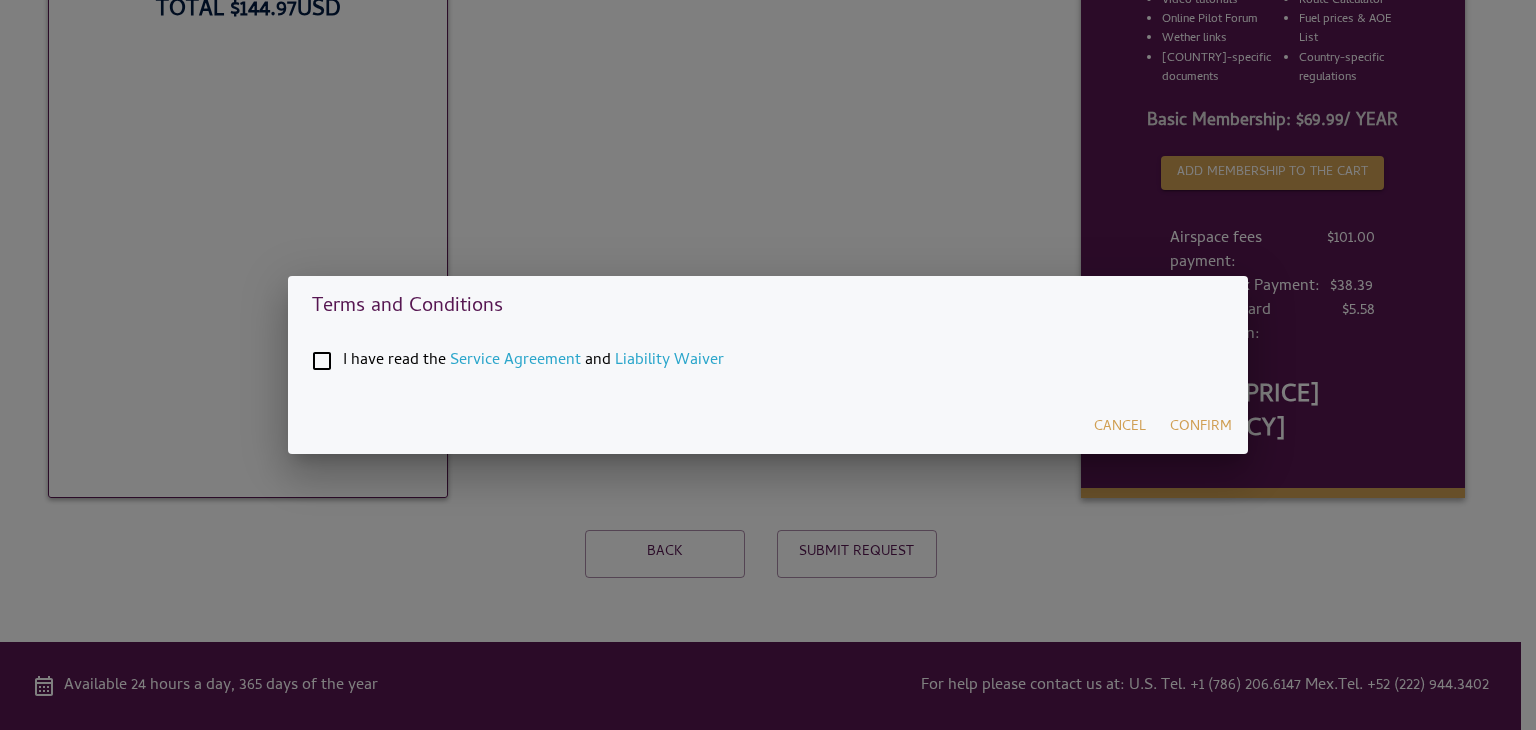click on "I have read the   Service Agreement   and   Liability Waiver" at bounding box center (533, 361) 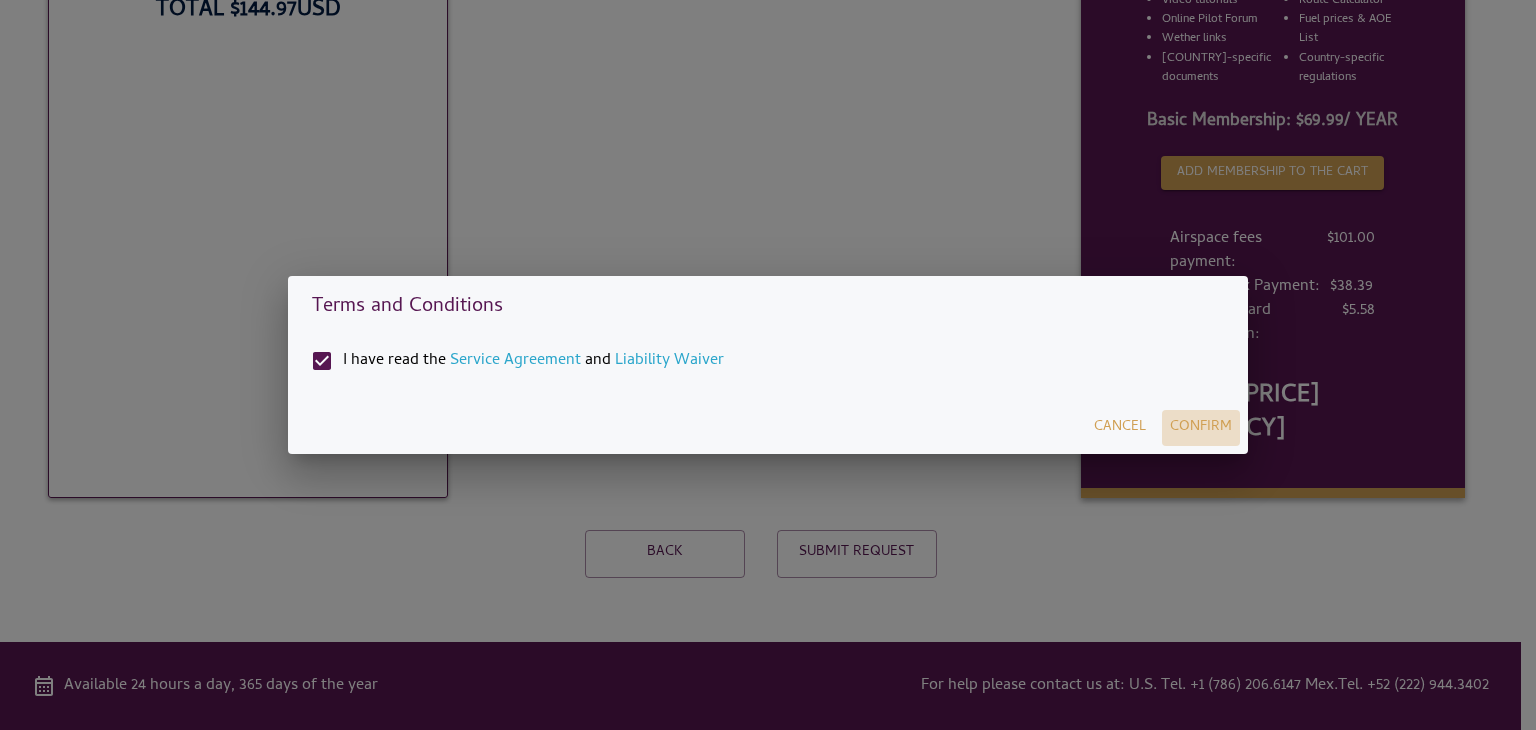 click on "Confirm" at bounding box center (1201, 428) 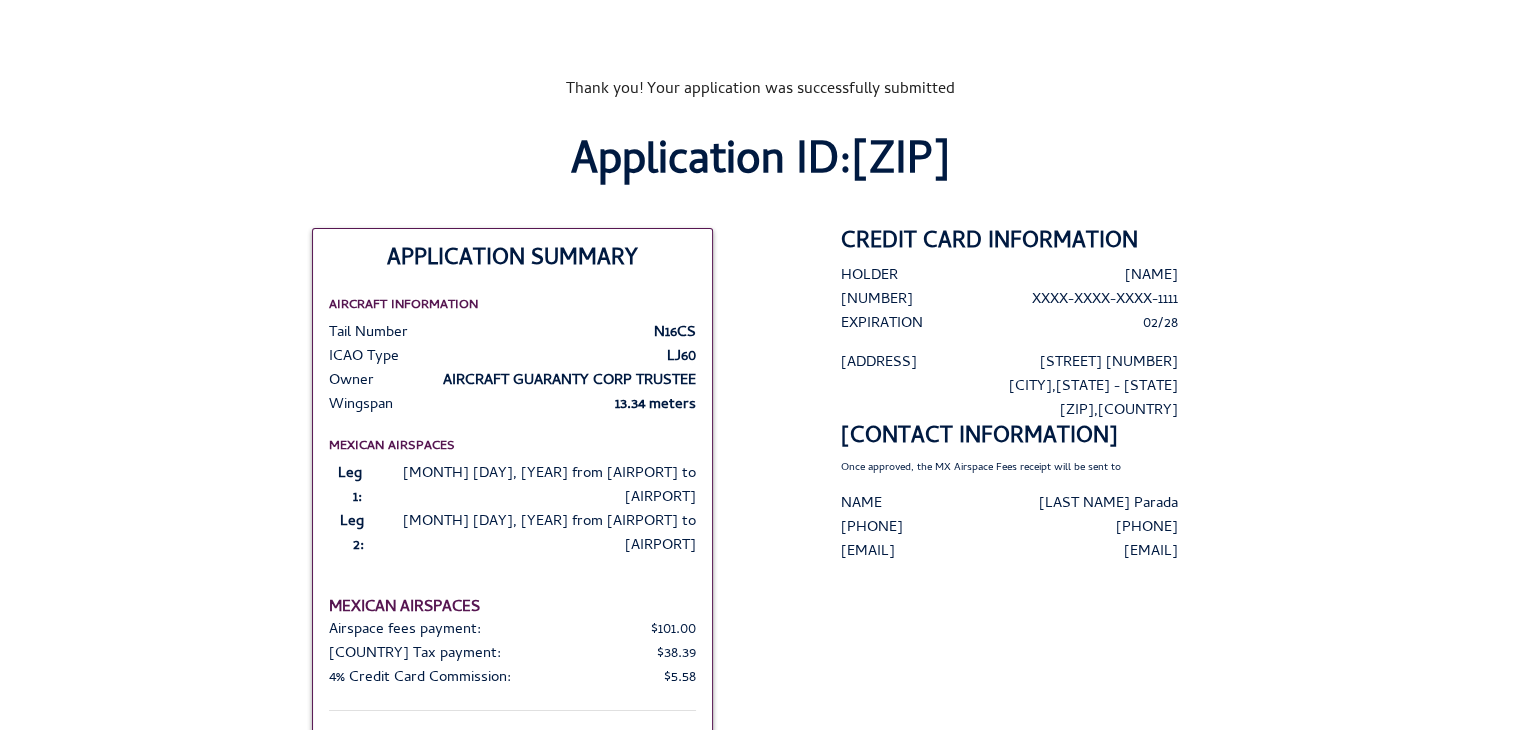 scroll, scrollTop: 0, scrollLeft: 0, axis: both 